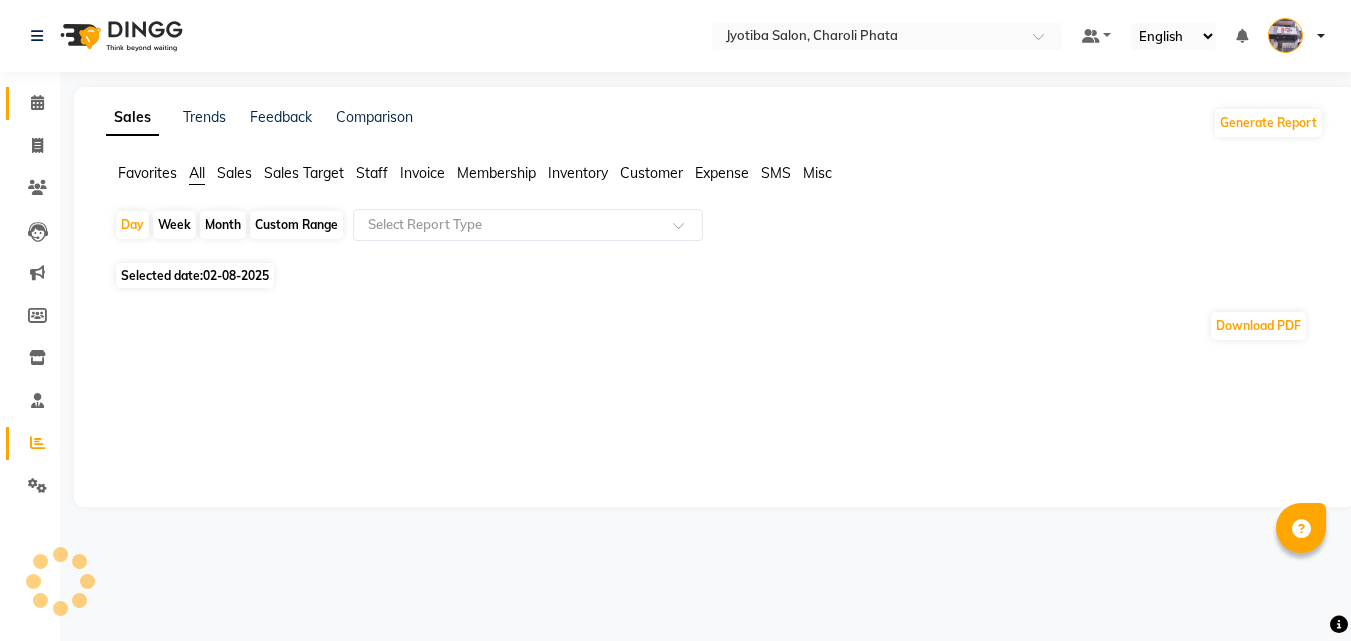 scroll, scrollTop: 0, scrollLeft: 0, axis: both 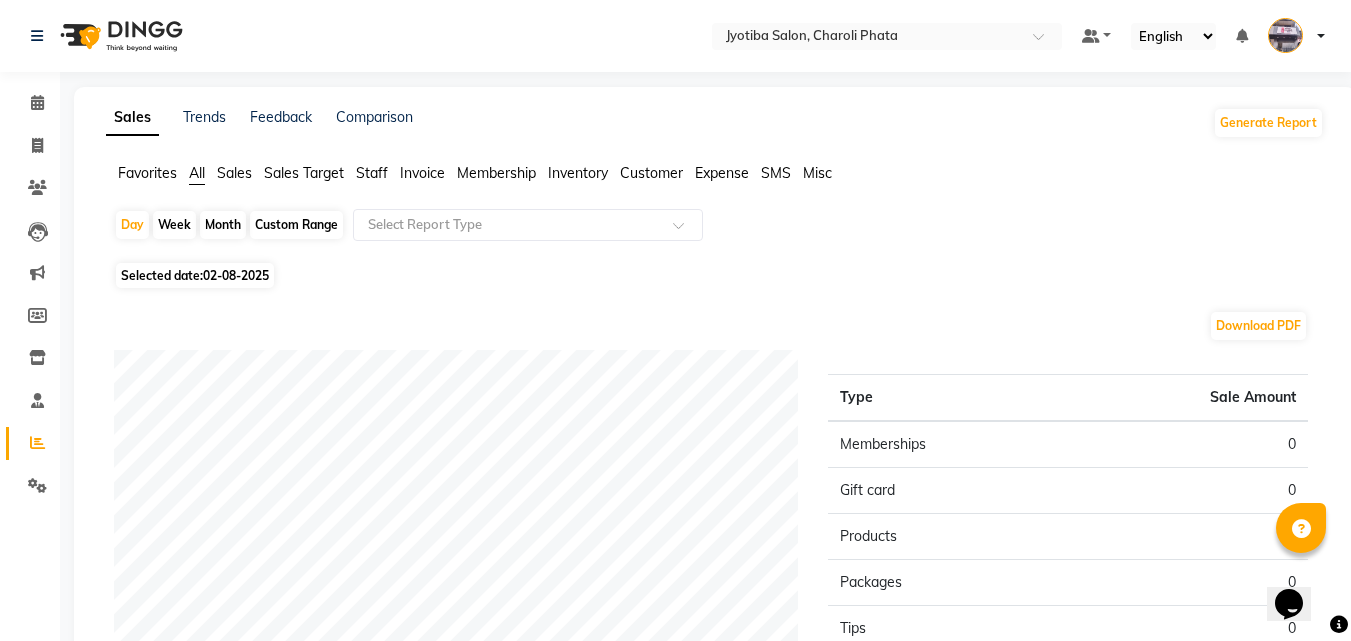 click on "Month" 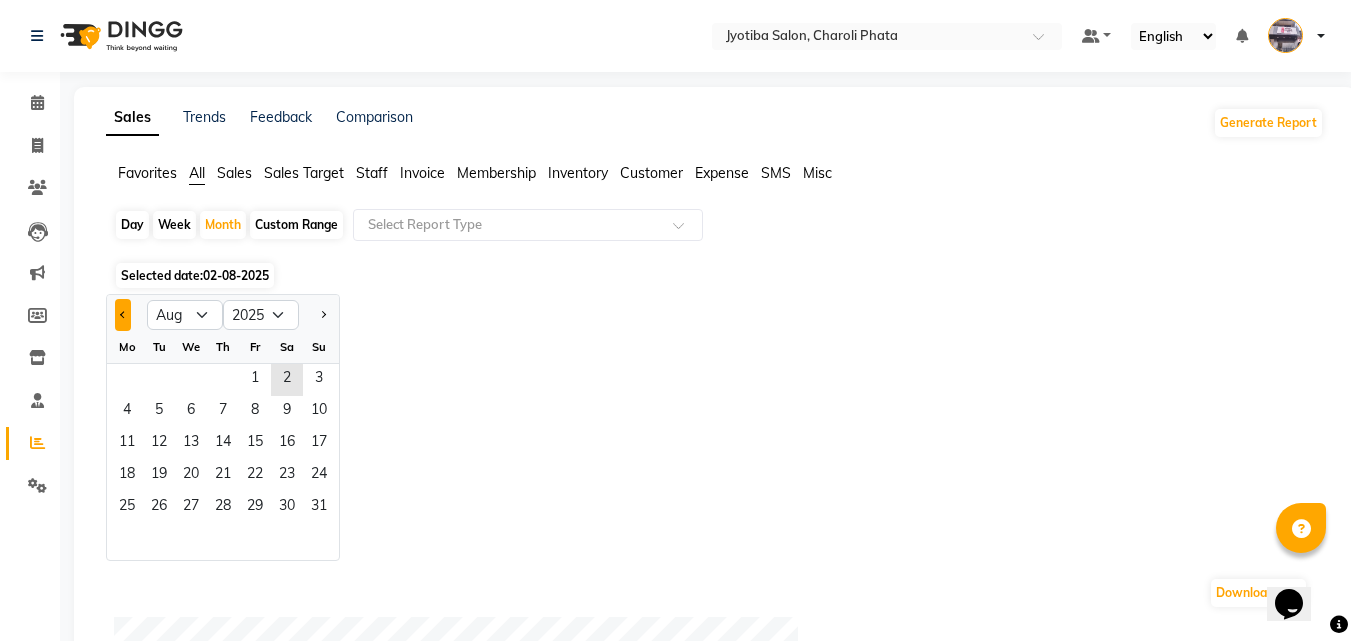 click 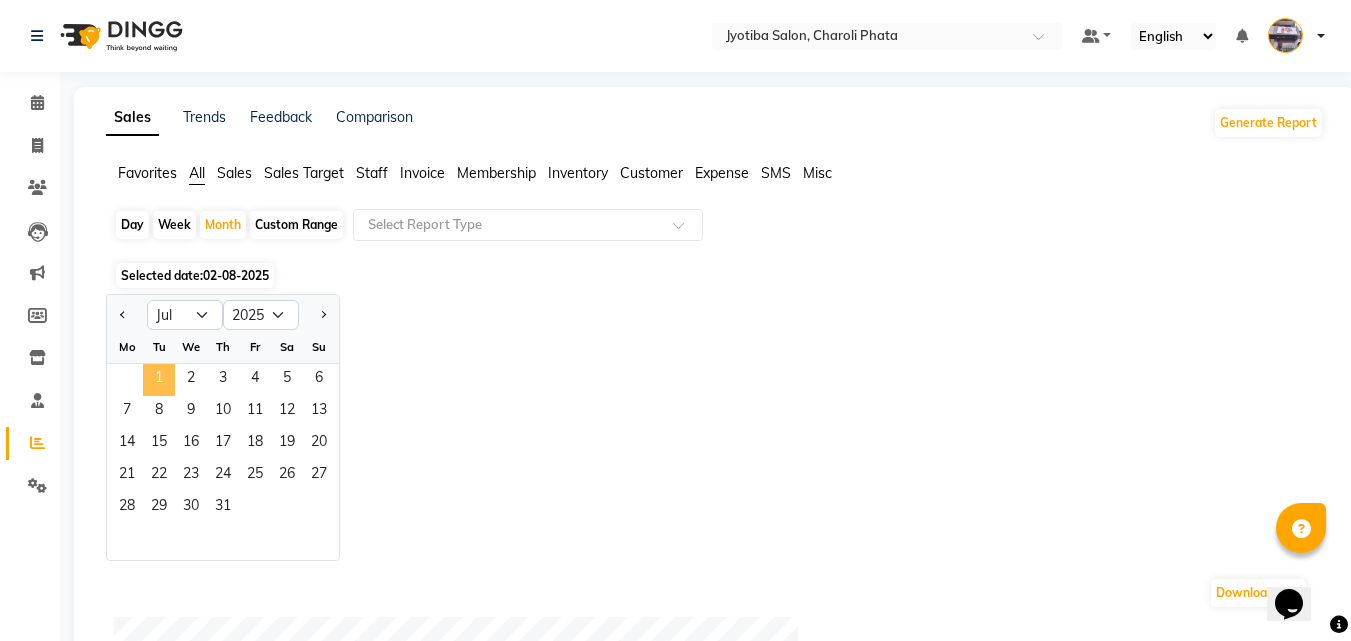 click on "1" 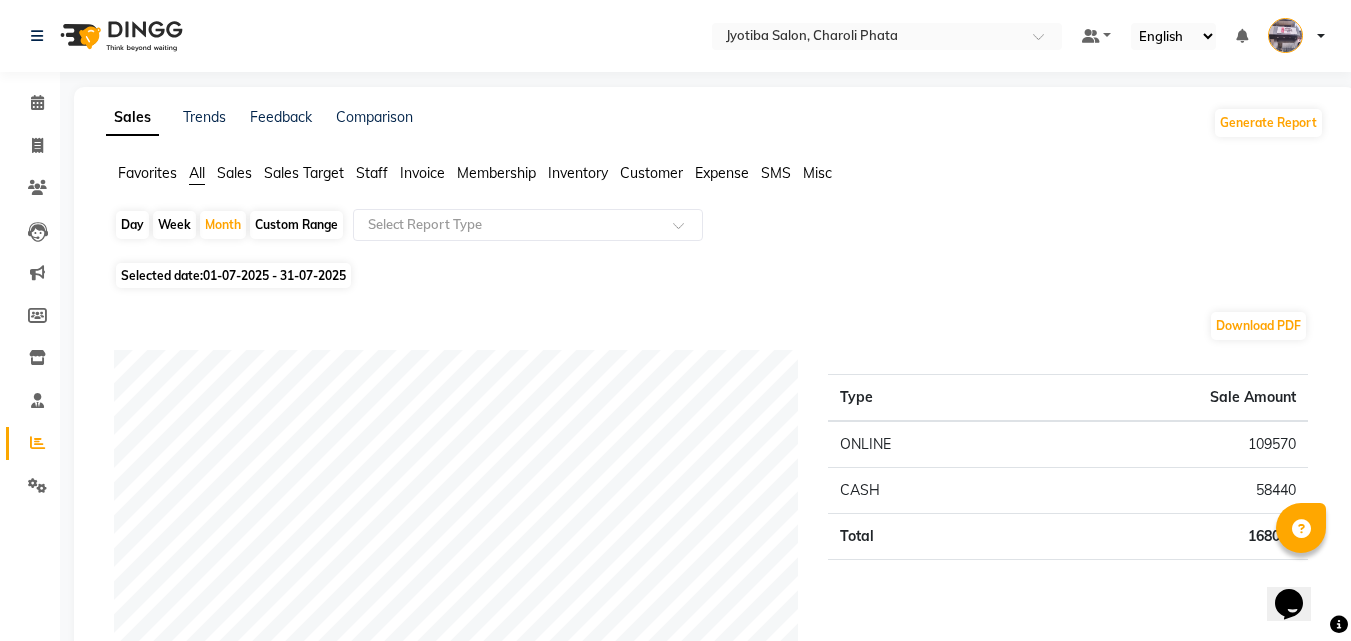 click on "Expense" 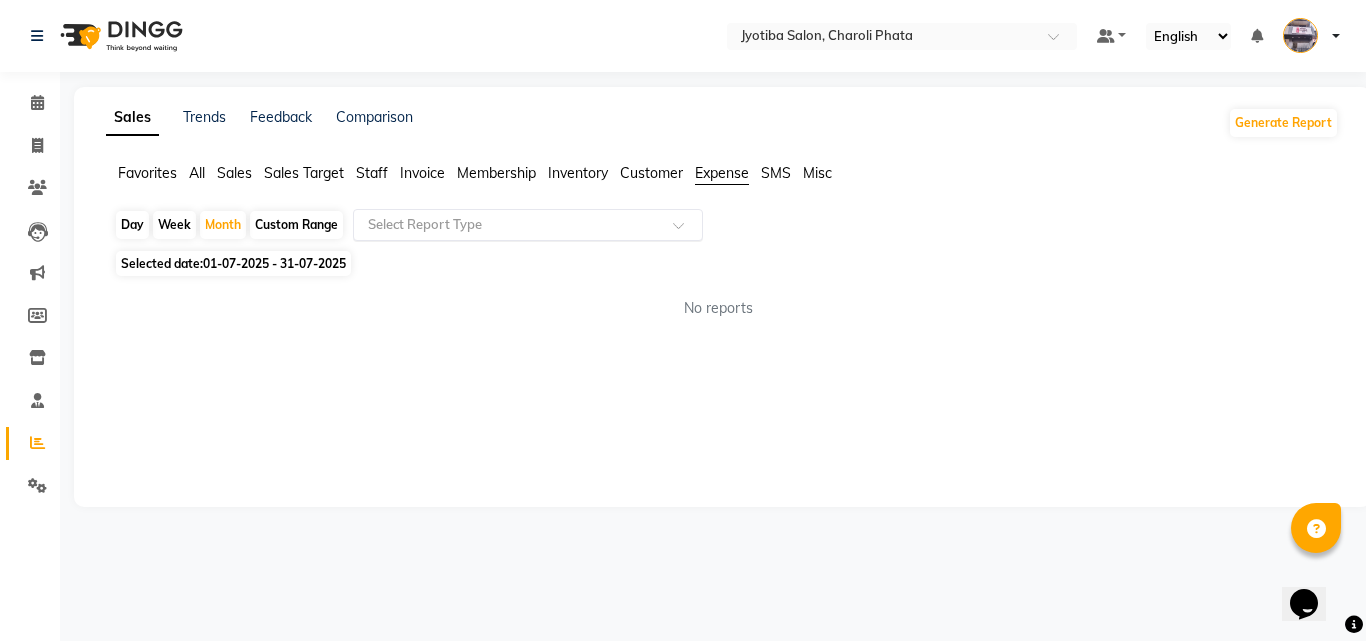 click 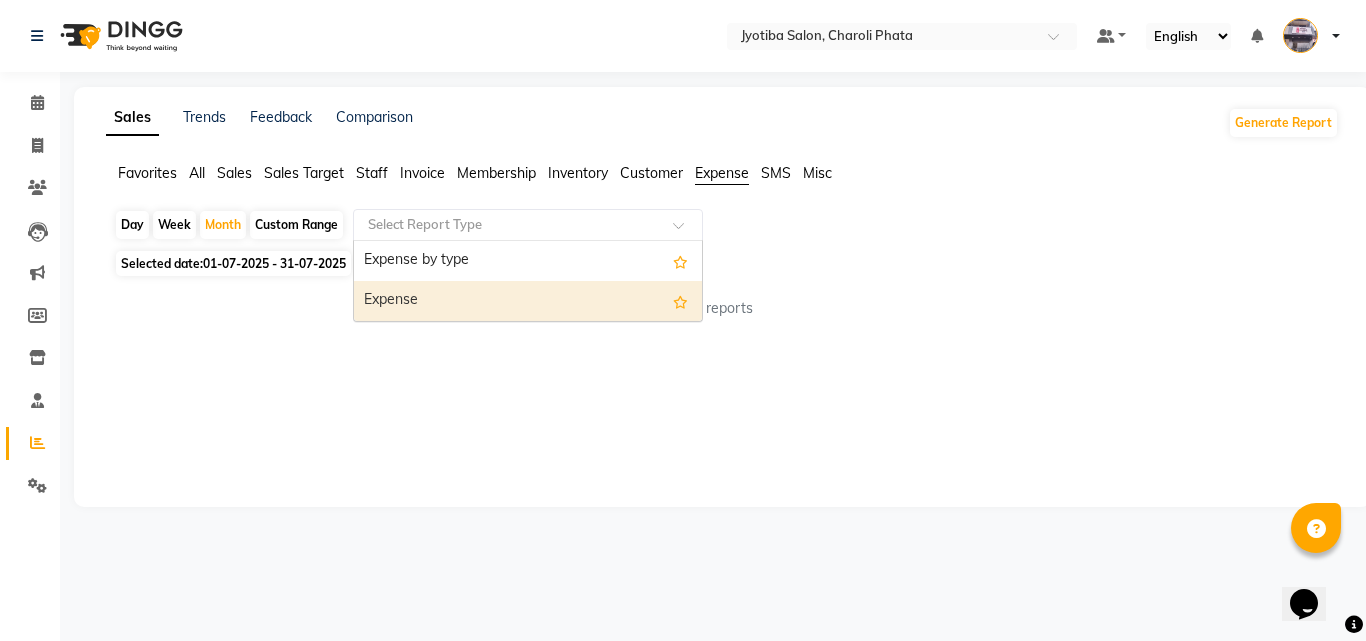 click on "Expense" at bounding box center [528, 301] 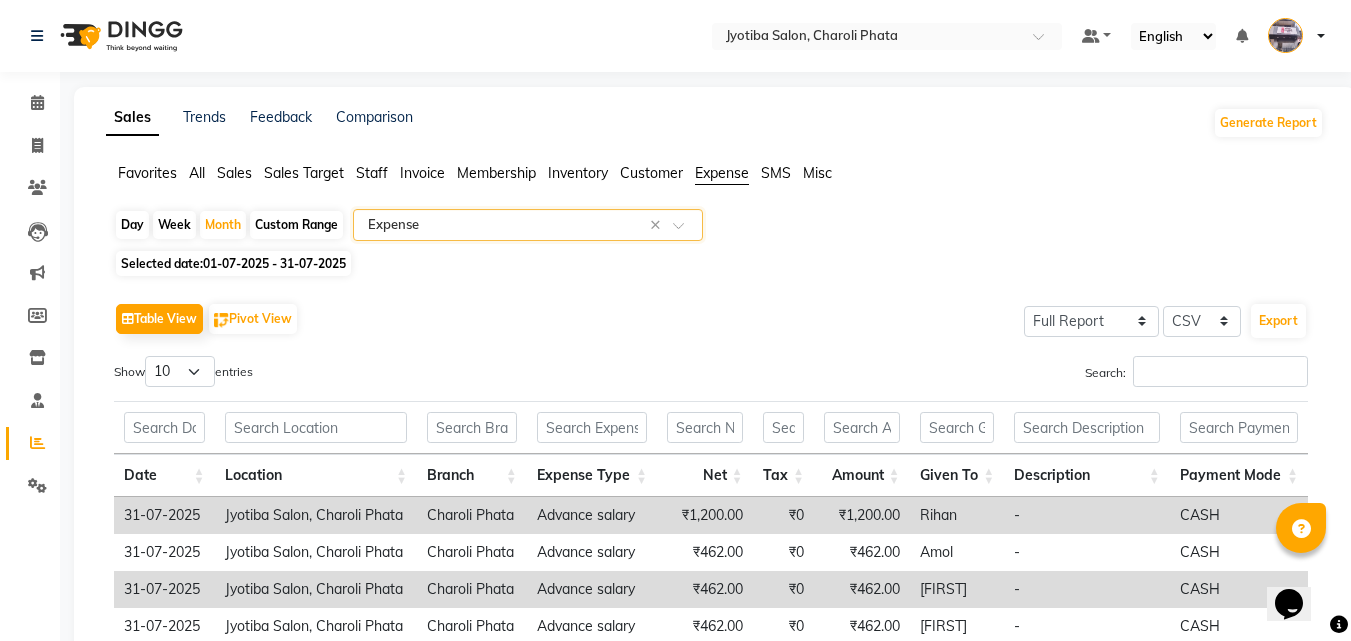 scroll, scrollTop: 61, scrollLeft: 0, axis: vertical 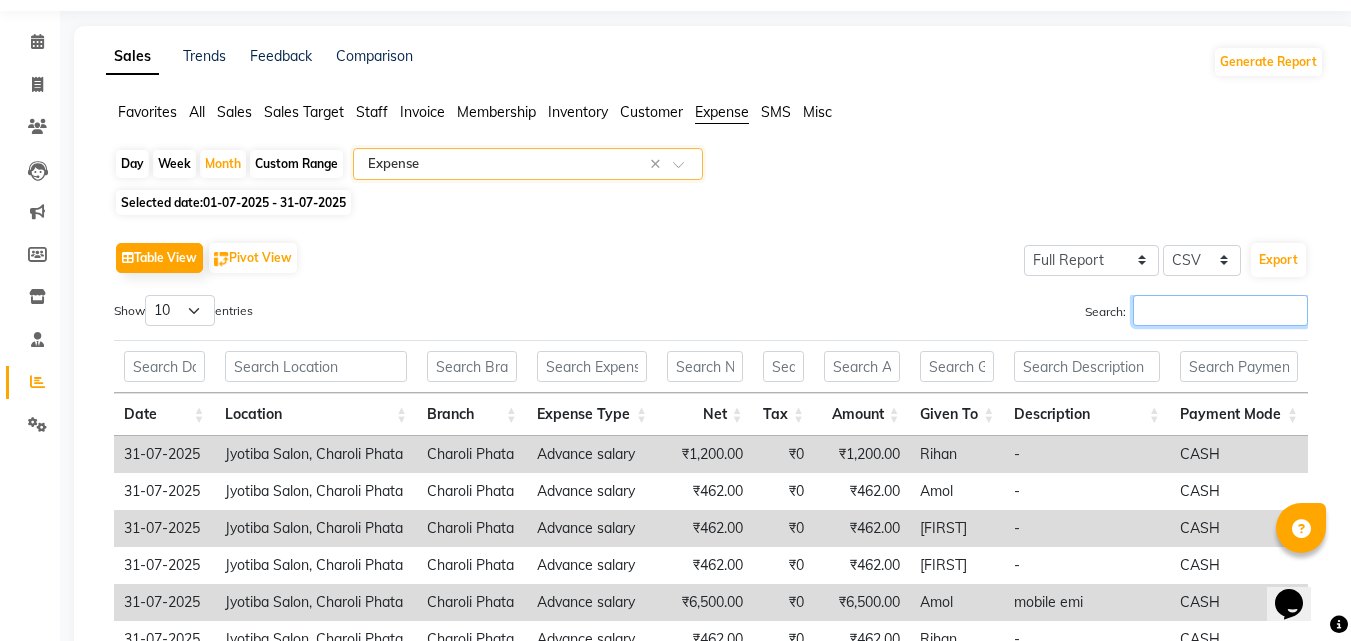 click on "Search:" at bounding box center [1220, 310] 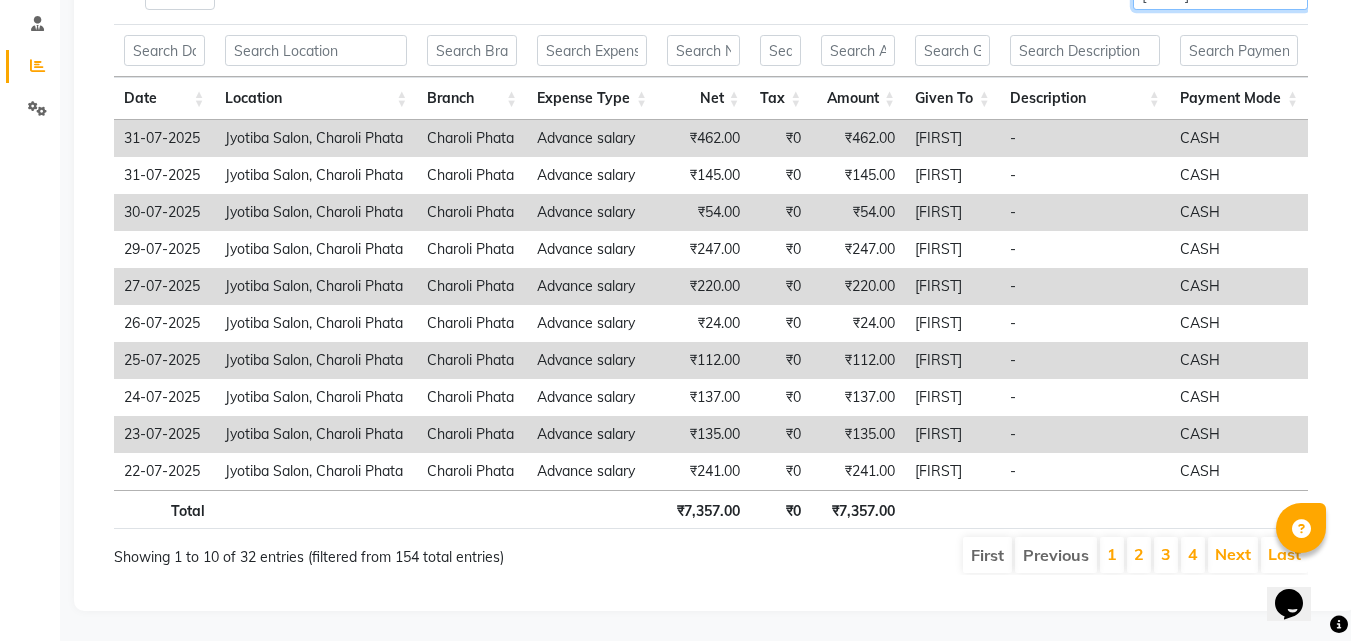 scroll, scrollTop: 392, scrollLeft: 0, axis: vertical 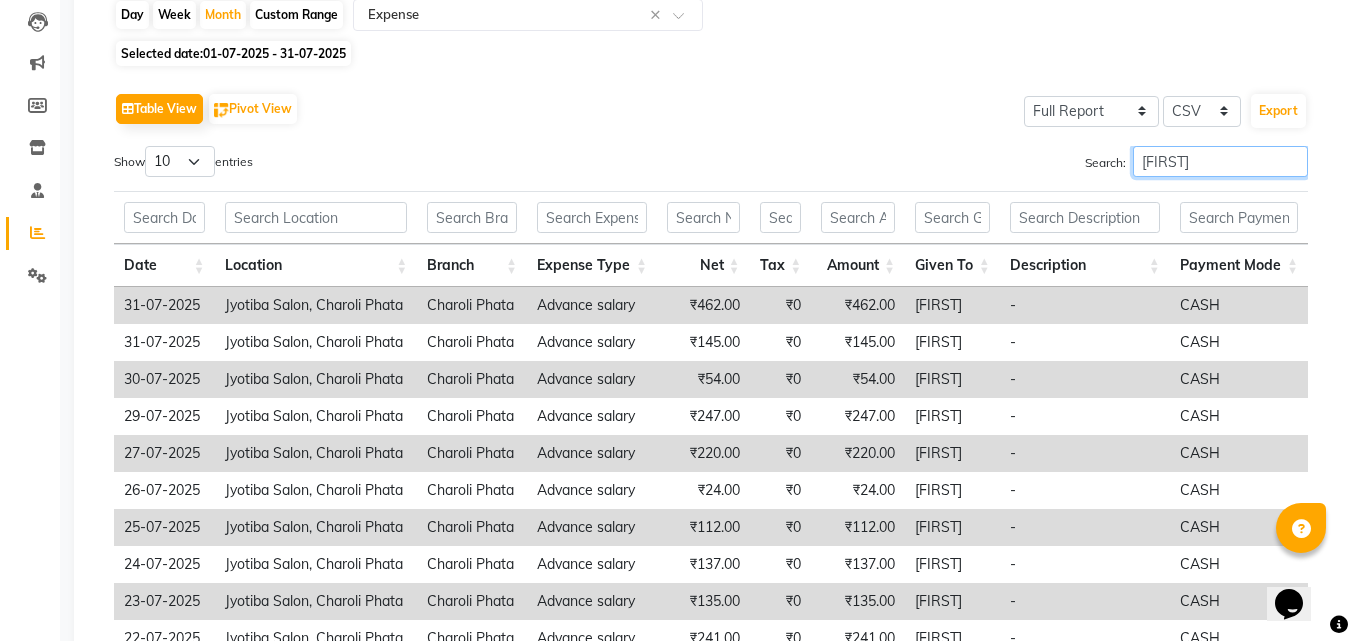type on "[FIRST]" 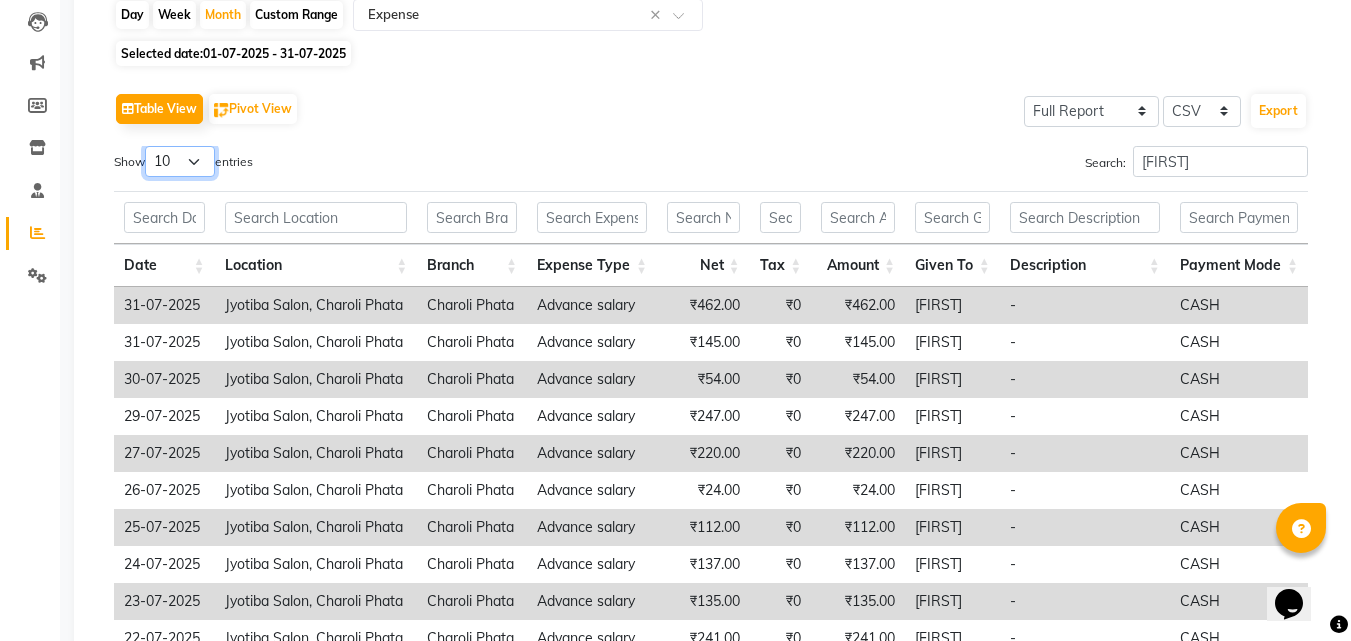 click on "10 25 50 100" at bounding box center [180, 161] 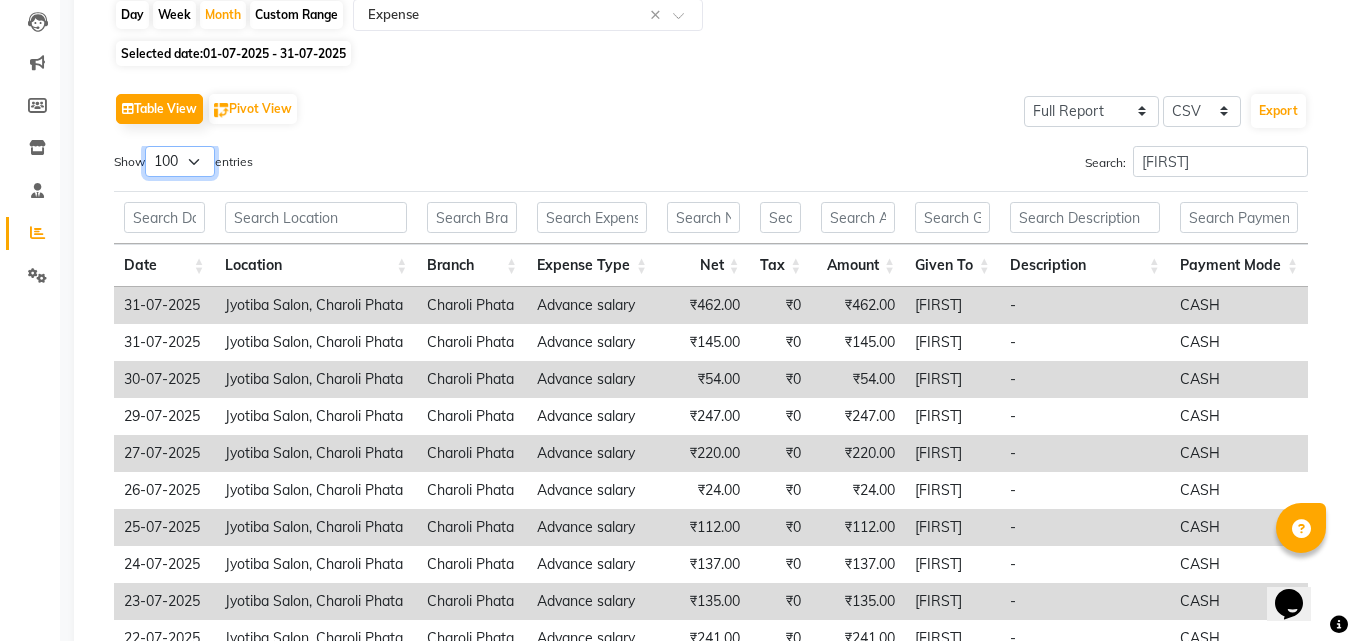 click on "10 25 50 100" at bounding box center (180, 161) 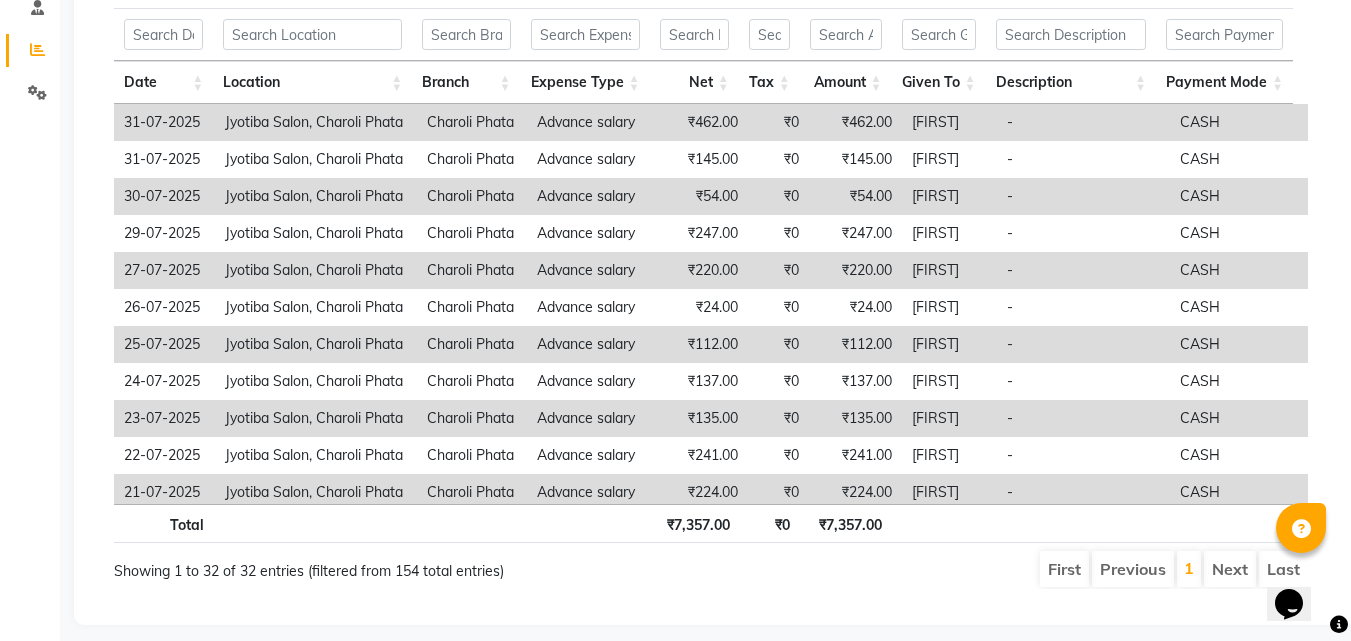 scroll, scrollTop: 422, scrollLeft: 0, axis: vertical 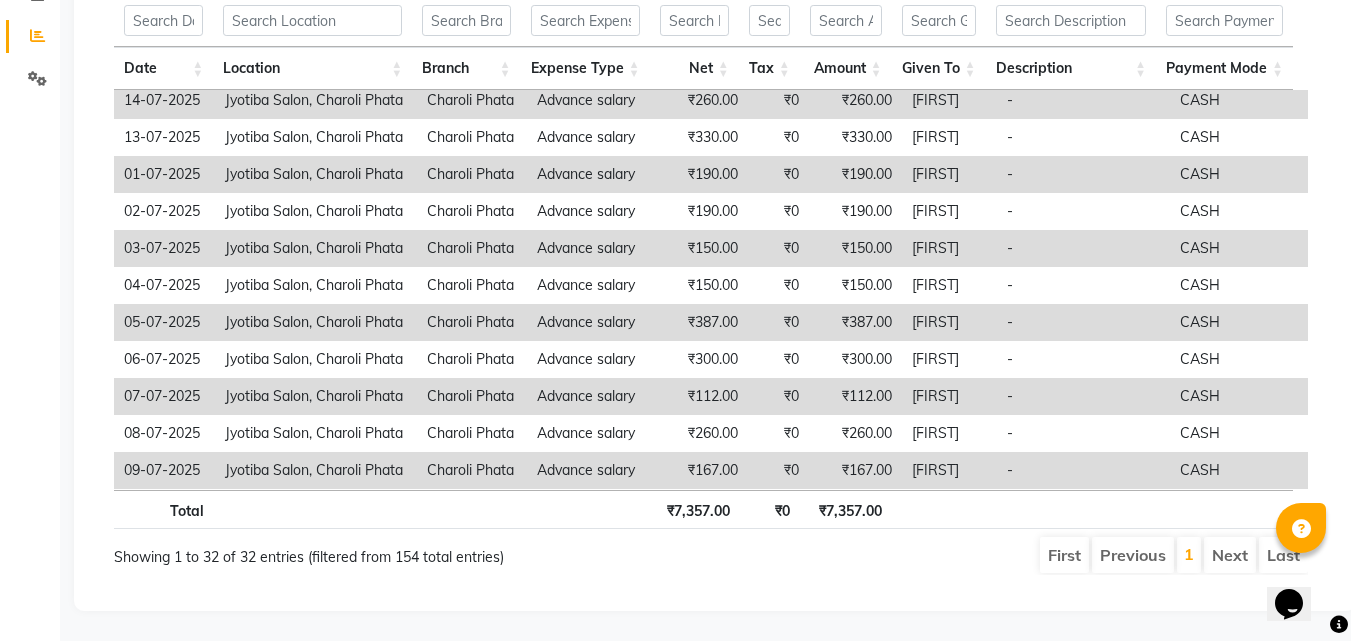 click on "Sales Trends Feedback Comparison Generate Report Favorites All Sales Sales Target Staff Invoice Membership Customer Expense SMS Misc  Day   Week   Month   Custom Range  Select Report Type × Expense × Selected date:  01-07-2025 - 31-07-2025   Table View   Pivot View  Select Full Report Filtered Report Select CSV PDF  Export  Show  10 25 50 100  entries Search: [PERSON] Date Location Branch Expense Type Net Tax Amount Given To Description Payment Mode Date Location Branch Expense Type Net Tax Amount Given To Description Payment Mode Total ₹7,357.00 ₹0 ₹7,357.00 31-07-2025 Jyotiba Salon, [CITY], [STATE] Charoli Phata Advance salary ₹462.00 ₹0 ₹462.00 [PERSON] - CASH 31-07-2025 Jyotiba Salon, [CITY], [STATE] Charoli Phata Advance salary ₹145.00 ₹0 ₹145.00 [PERSON] - CASH 30-07-2025 Jyotiba Salon, [CITY], [STATE] Charoli Phata Advance salary ₹54.00 ₹0 ₹54.00 [PERSON] - CASH 29-07-2025 Jyotiba Salon, [CITY], [STATE] Charoli Phata Advance salary ₹247.00 ₹0 ₹247.00 [PERSON] - CASH 27-07-2025 ₹0" 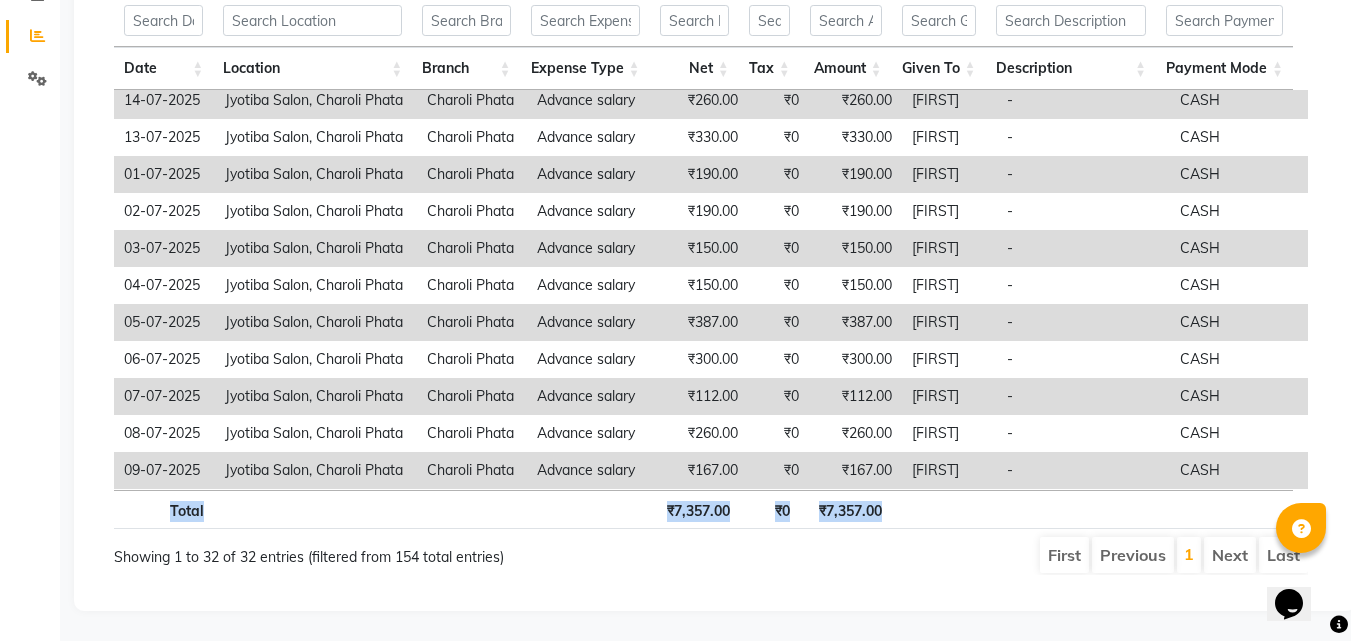 click on "Sales Trends Feedback Comparison Generate Report Favorites All Sales Sales Target Staff Invoice Membership Customer Expense SMS Misc  Day   Week   Month   Custom Range  Select Report Type × Expense × Selected date:  01-07-2025 - 31-07-2025   Table View   Pivot View  Select Full Report Filtered Report Select CSV PDF  Export  Show  10 25 50 100  entries Search: [PERSON] Date Location Branch Expense Type Net Tax Amount Given To Description Payment Mode Date Location Branch Expense Type Net Tax Amount Given To Description Payment Mode Total ₹7,357.00 ₹0 ₹7,357.00 31-07-2025 Jyotiba Salon, [CITY], [STATE] Charoli Phata Advance salary ₹462.00 ₹0 ₹462.00 [PERSON] - CASH 31-07-2025 Jyotiba Salon, [CITY], [STATE] Charoli Phata Advance salary ₹145.00 ₹0 ₹145.00 [PERSON] - CASH 30-07-2025 Jyotiba Salon, [CITY], [STATE] Charoli Phata Advance salary ₹54.00 ₹0 ₹54.00 [PERSON] - CASH 29-07-2025 Jyotiba Salon, [CITY], [STATE] Charoli Phata Advance salary ₹247.00 ₹0 ₹247.00 [PERSON] - CASH 27-07-2025 ₹0" 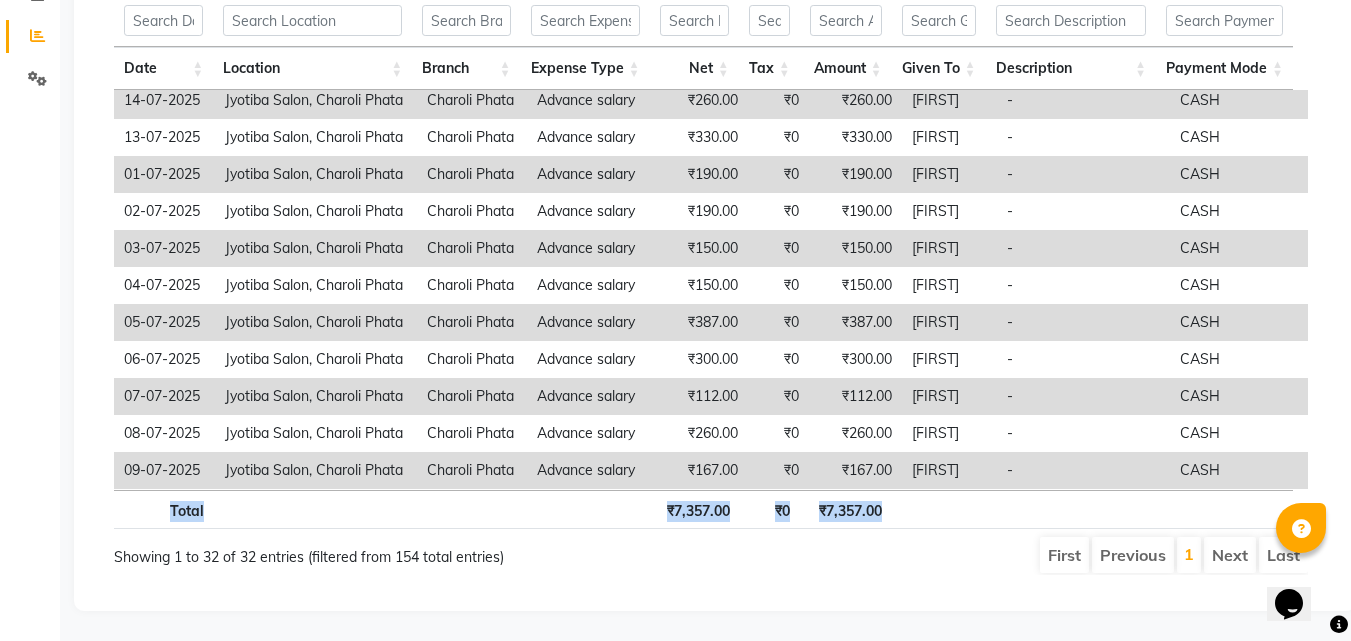click on "Sales Trends Feedback Comparison Generate Report Favorites All Sales Sales Target Staff Invoice Membership Customer Expense SMS Misc  Day   Week   Month   Custom Range  Select Report Type × Expense × Selected date:  01-07-2025 - 31-07-2025   Table View   Pivot View  Select Full Report Filtered Report Select CSV PDF  Export  Show  10 25 50 100  entries Search: [PERSON] Date Location Branch Expense Type Net Tax Amount Given To Description Payment Mode Date Location Branch Expense Type Net Tax Amount Given To Description Payment Mode Total ₹7,357.00 ₹0 ₹7,357.00 31-07-2025 Jyotiba Salon, [CITY], [STATE] Charoli Phata Advance salary ₹462.00 ₹0 ₹462.00 [PERSON] - CASH 31-07-2025 Jyotiba Salon, [CITY], [STATE] Charoli Phata Advance salary ₹145.00 ₹0 ₹145.00 [PERSON] - CASH 30-07-2025 Jyotiba Salon, [CITY], [STATE] Charoli Phata Advance salary ₹54.00 ₹0 ₹54.00 [PERSON] - CASH 29-07-2025 Jyotiba Salon, [CITY], [STATE] Charoli Phata Advance salary ₹247.00 ₹0 ₹247.00 [PERSON] - CASH 27-07-2025 ₹0" 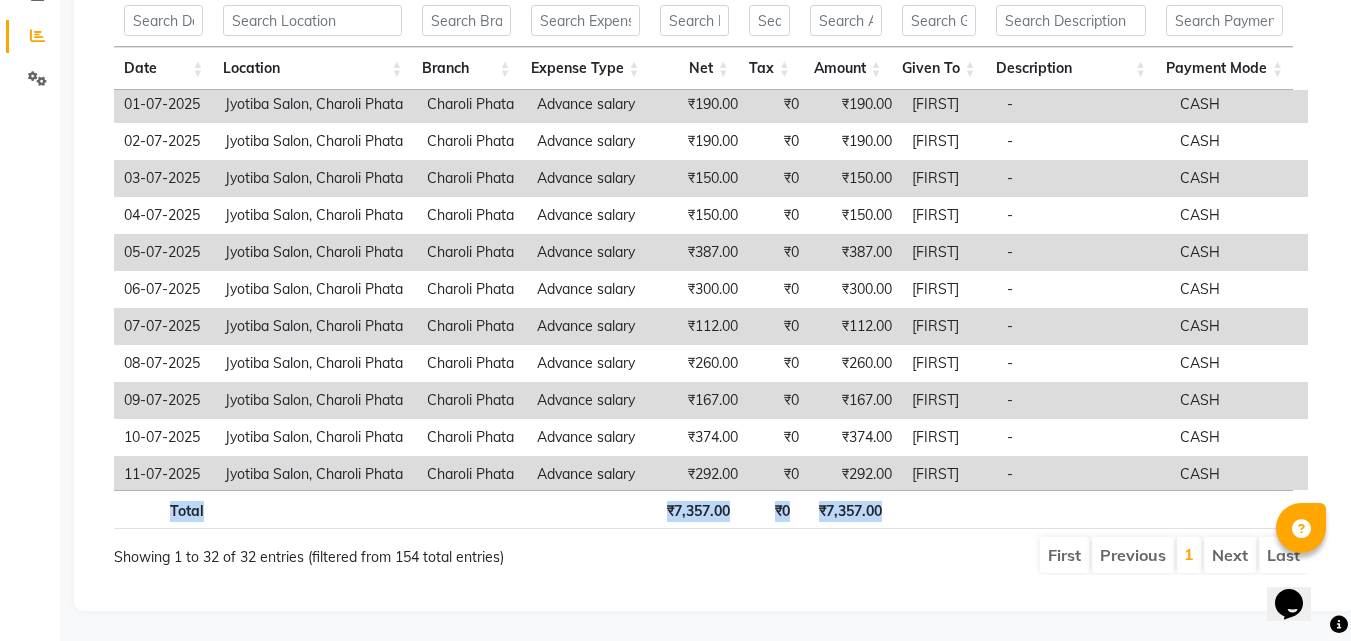 scroll, scrollTop: 754, scrollLeft: 0, axis: vertical 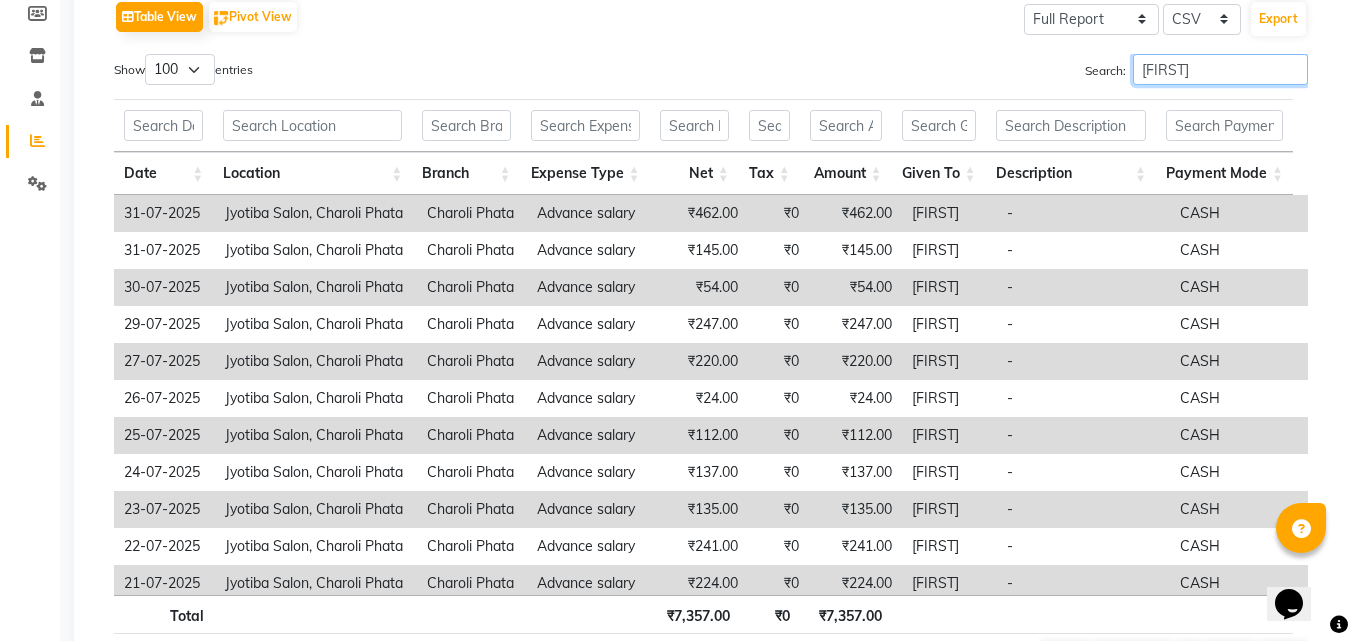 click on "[FIRST]" at bounding box center (1220, 69) 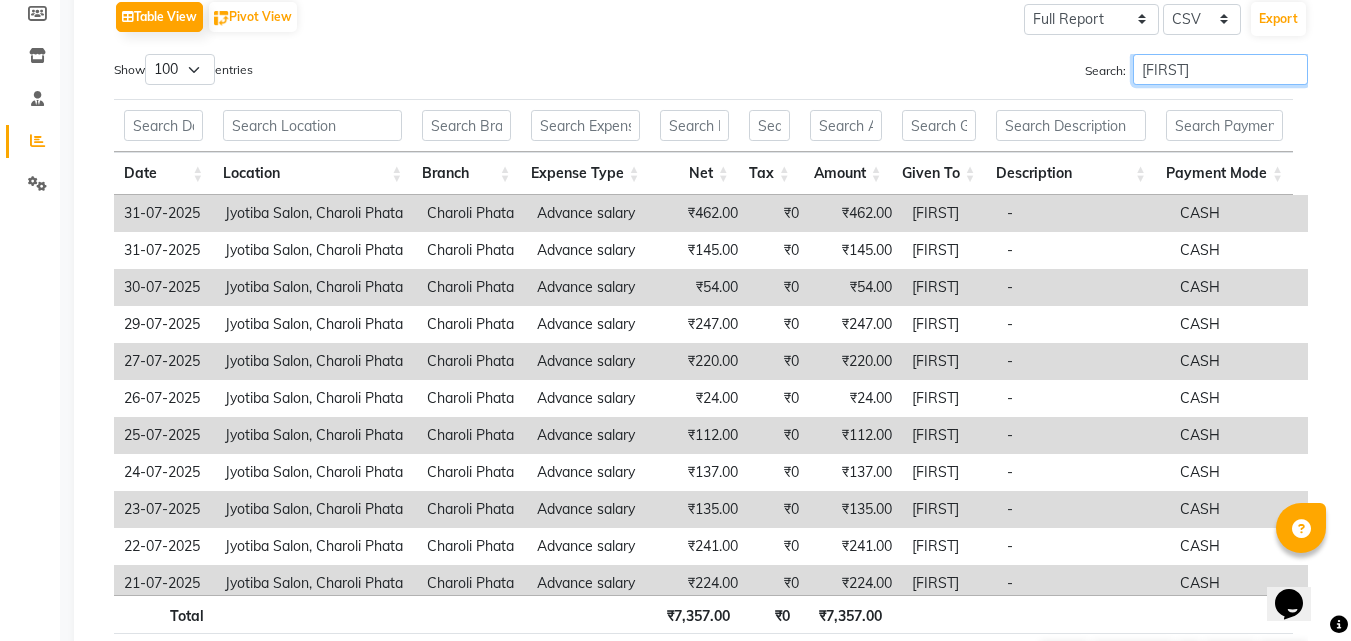 click on "[FIRST]" at bounding box center (1220, 69) 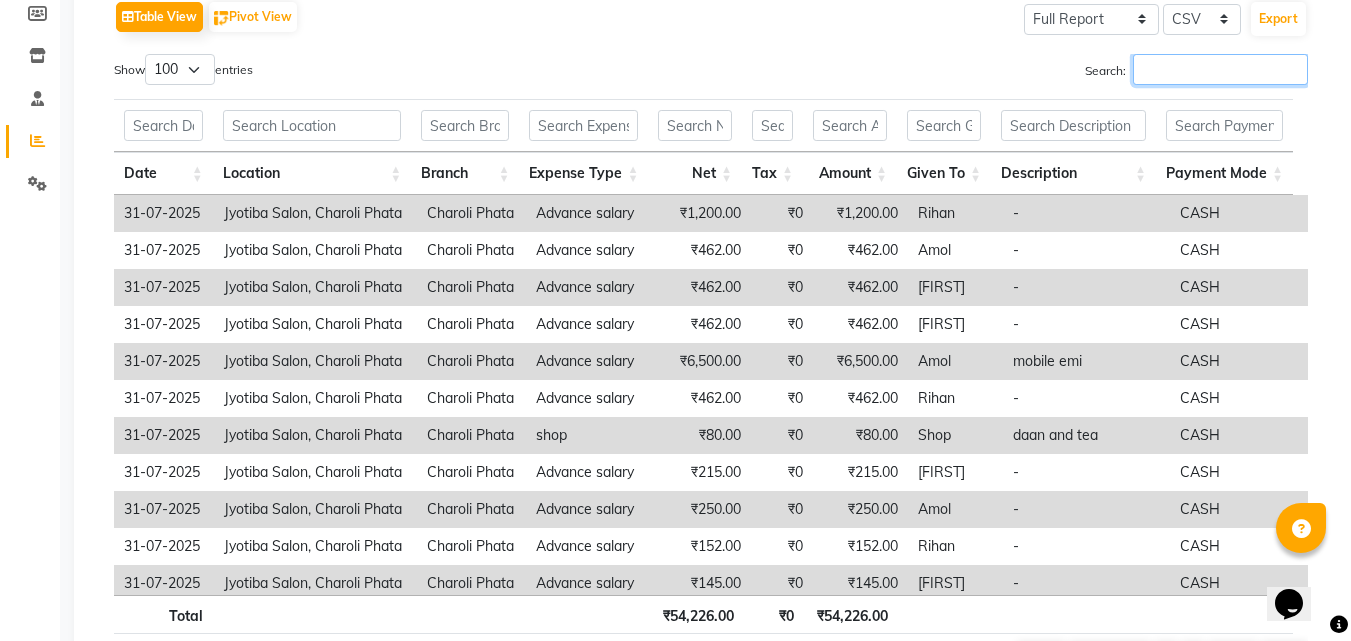 click on "Search:" at bounding box center (1220, 69) 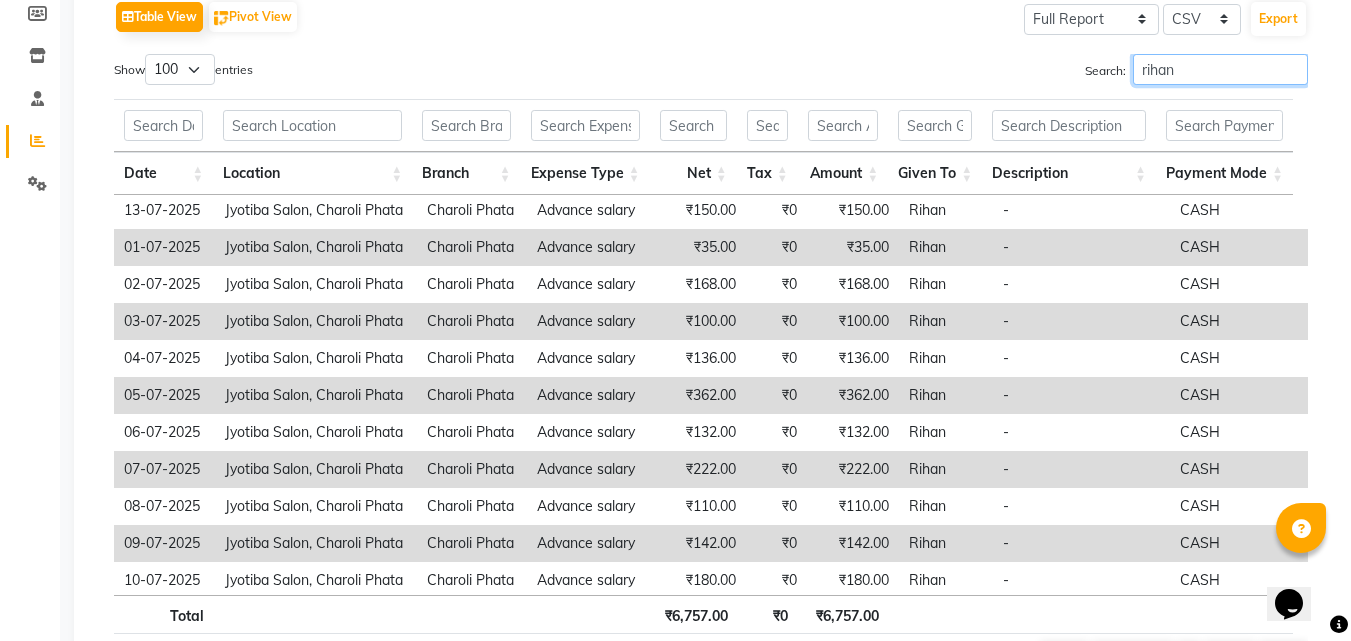 scroll, scrollTop: 784, scrollLeft: 0, axis: vertical 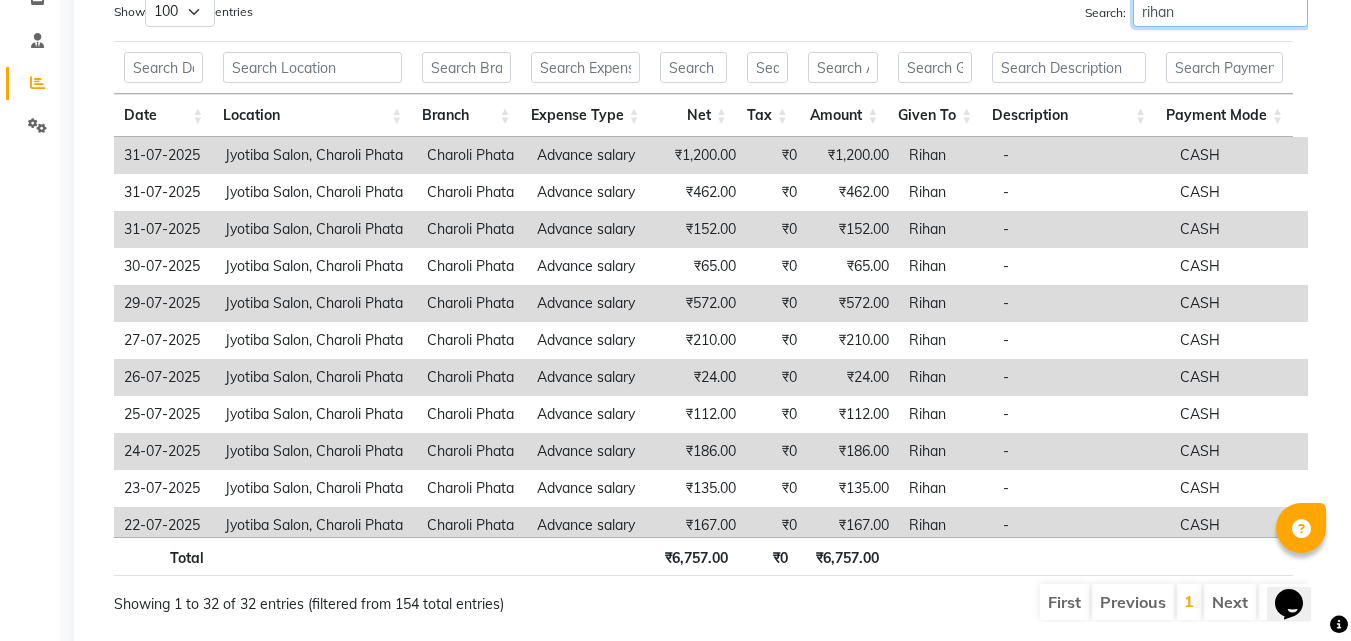 type on "rihan" 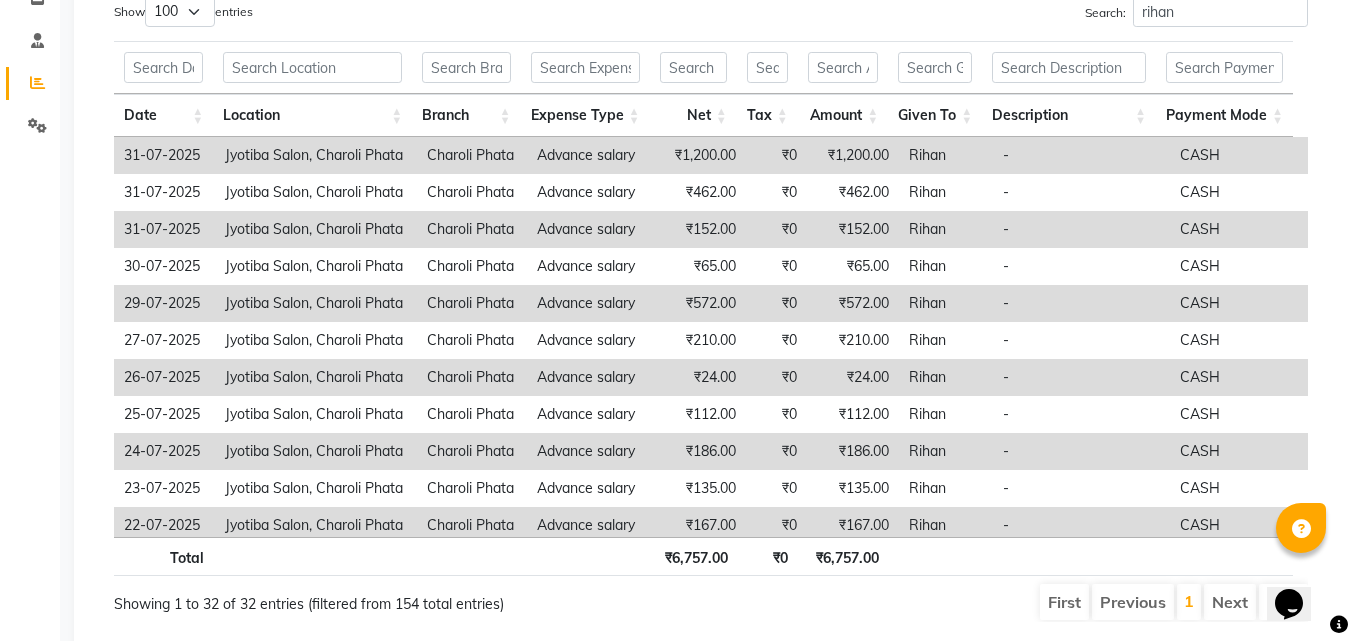 click on "Table View   Pivot View  Select Full Report Filtered Report Select CSV PDF  Export  Show  10 25 50 100  entries Search: [PERSON] Date Location Branch Expense Type Net Tax Amount Given To Description Payment Mode Date Location Branch Expense Type Net Tax Amount Given To Description Payment Mode Total ₹6,757.00 ₹0 ₹6,757.00 31-07-2025 Jyotiba Salon, [CITY], [STATE] Charoli Phata Advance salary ₹1,200.00 ₹0 ₹1,200.00 [PERSON] - CASH 31-07-2025 Jyotiba Salon, [CITY], [STATE] Charoli Phata Advance salary ₹462.00 ₹0 ₹462.00 [PERSON] - CASH 31-07-2025 Jyotiba Salon, [CITY], [STATE] Charoli Phata Advance salary ₹152.00 ₹0 ₹152.00 [PERSON] - CASH 30-07-2025 Jyotiba Salon, [CITY], [STATE] Charoli Phata Advance salary ₹65.00 ₹0 ₹65.00 [PERSON] - CASH 29-07-2025 Jyotiba Salon, [CITY], [STATE] Charoli Phata Advance salary ₹572.00 ₹0 ₹572.00 [PERSON] - CASH 27-07-2025 Jyotiba Salon, [CITY], [STATE] Charoli Phata Advance salary ₹210.00 ₹0 ₹210.00 [PERSON] - CASH 26-07-2025 Jyotiba Salon, [CITY], [STATE] ₹24.00 -" 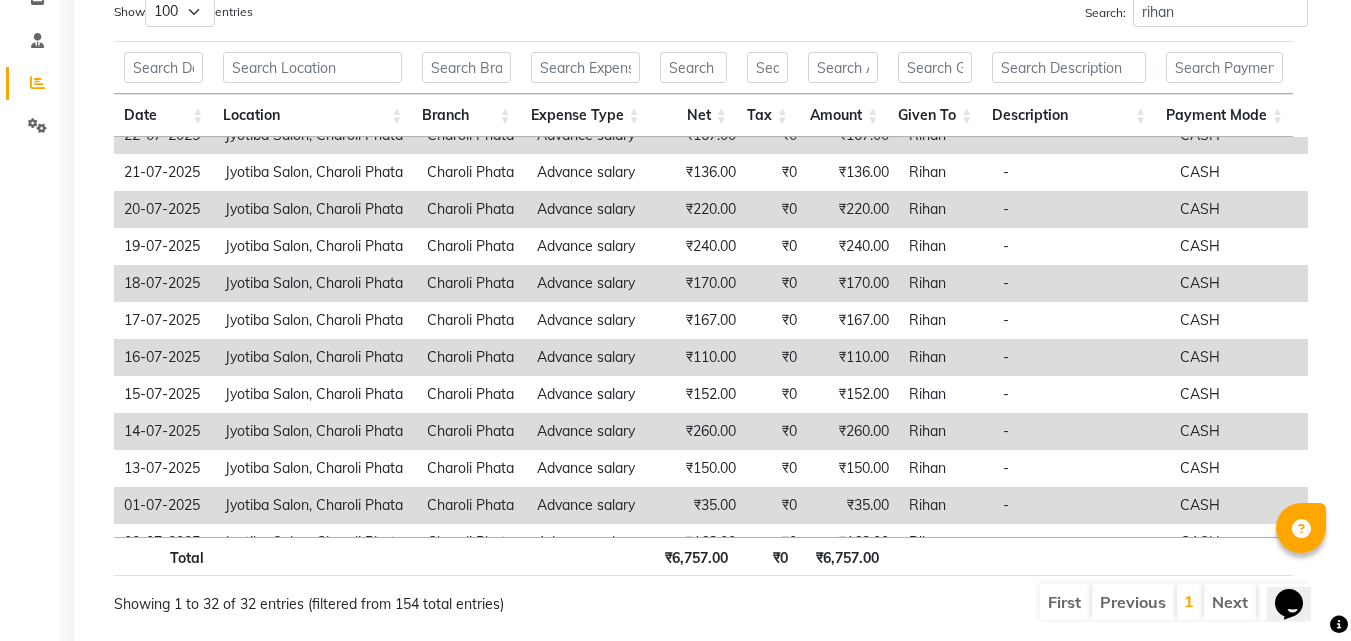 scroll, scrollTop: 784, scrollLeft: 0, axis: vertical 